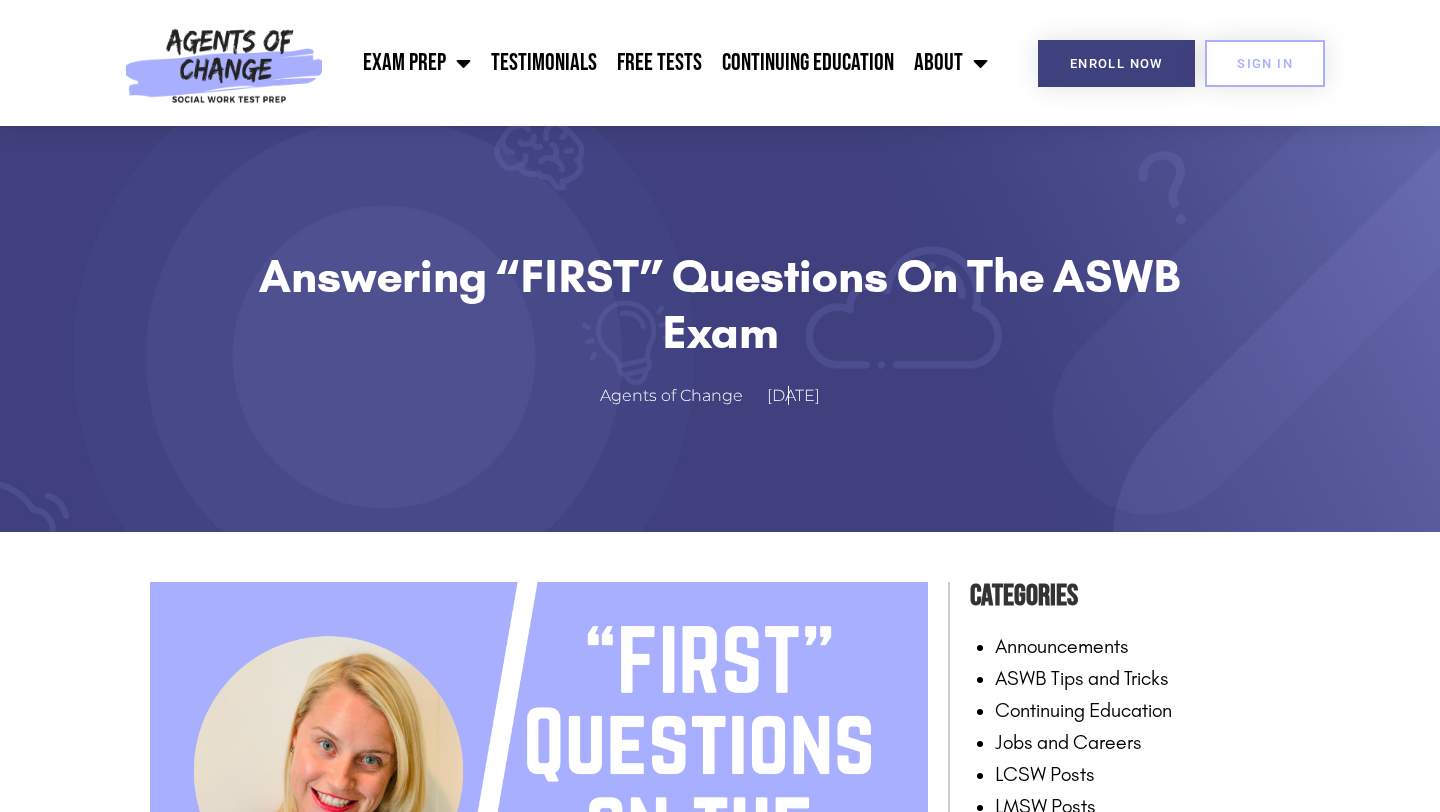 scroll, scrollTop: 317, scrollLeft: 0, axis: vertical 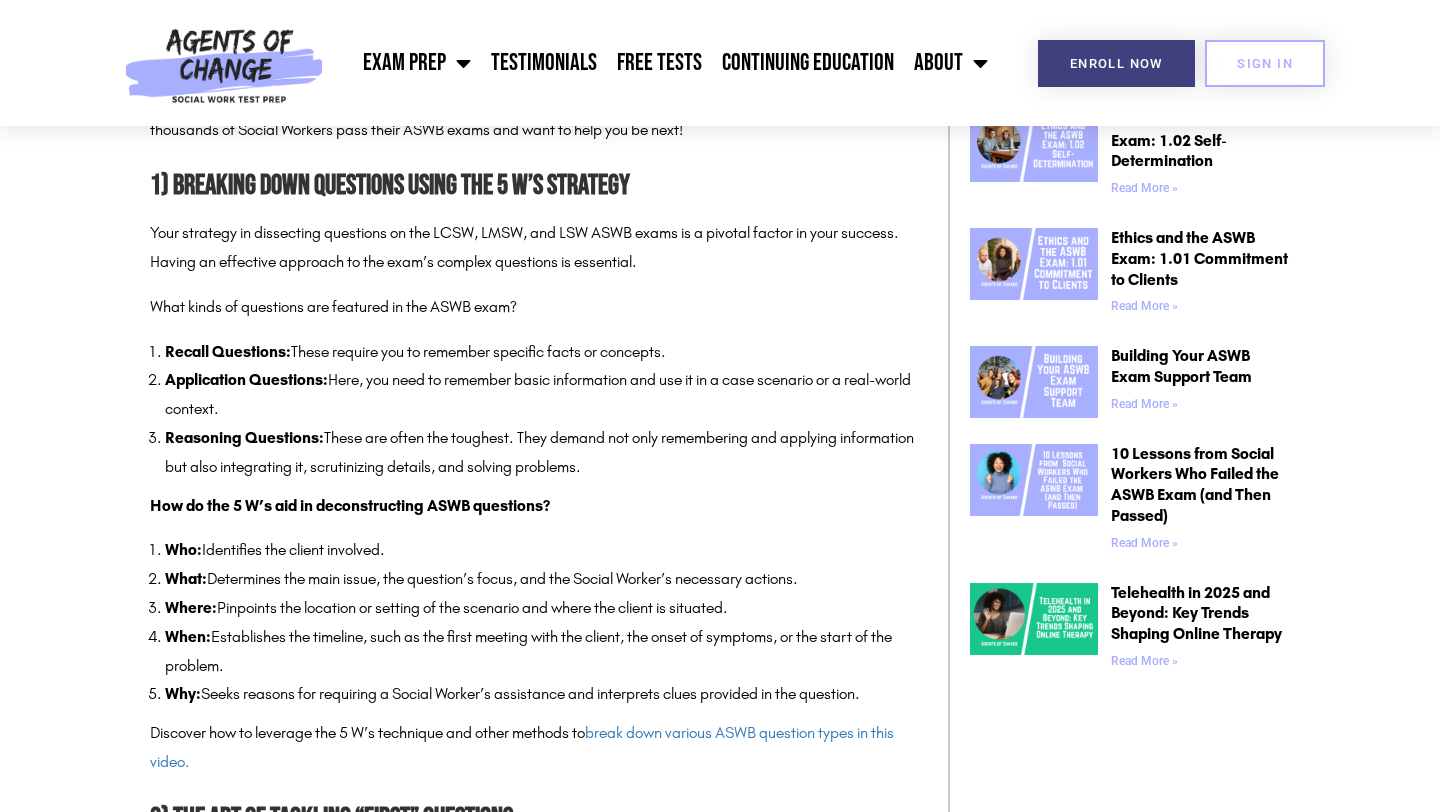 drag, startPoint x: 443, startPoint y: 551, endPoint x: 493, endPoint y: 589, distance: 62.801273 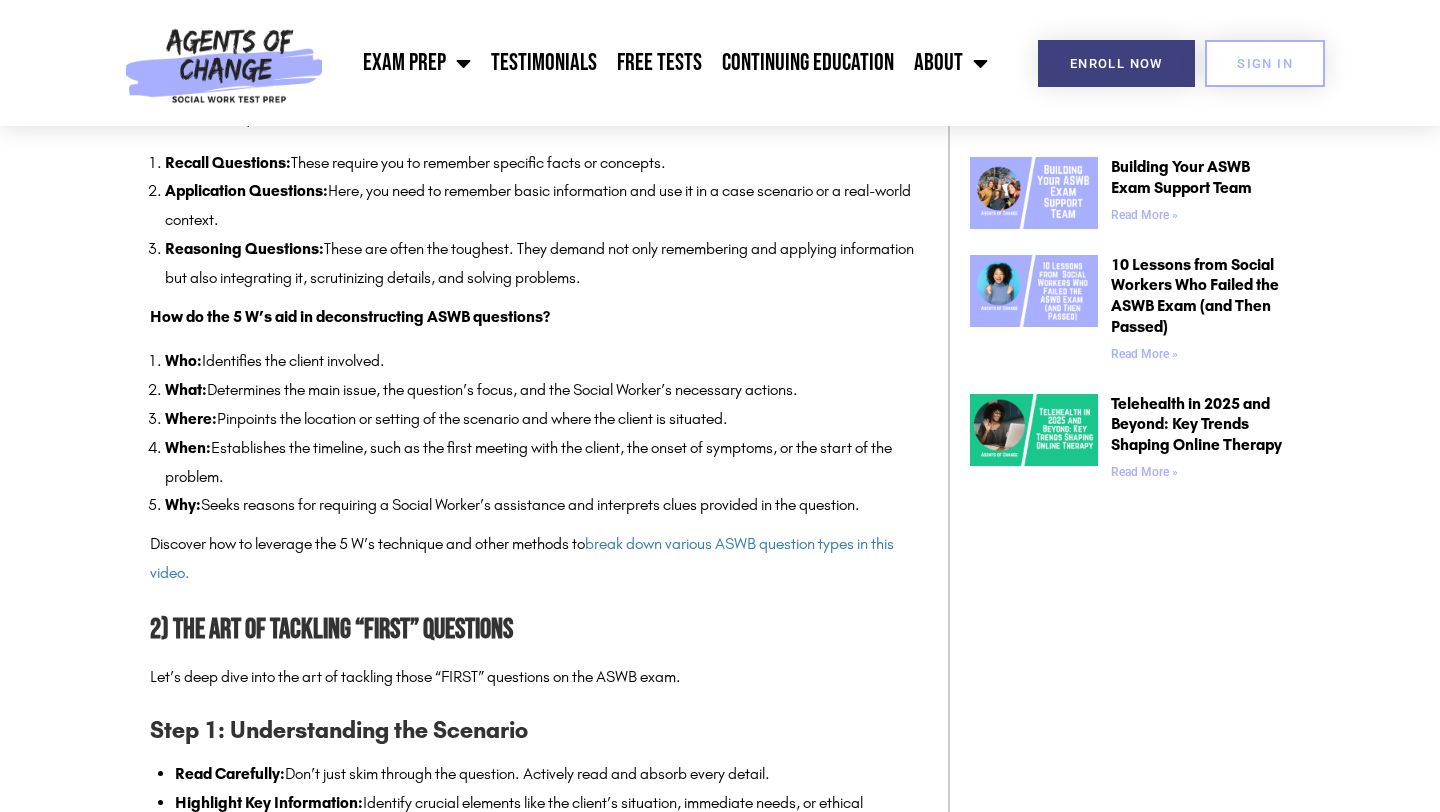 scroll, scrollTop: 1767, scrollLeft: 0, axis: vertical 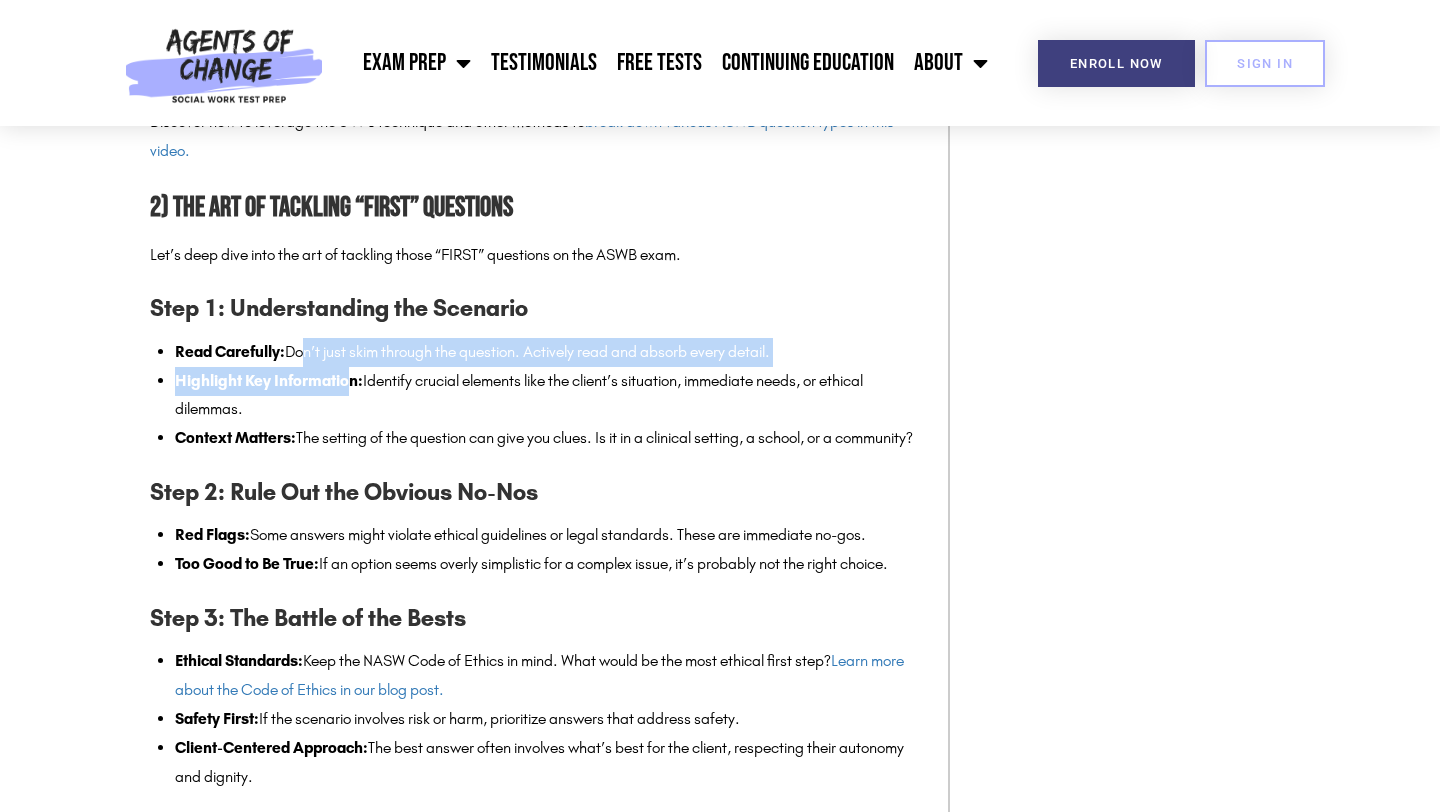 drag, startPoint x: 296, startPoint y: 353, endPoint x: 353, endPoint y: 376, distance: 61.46544 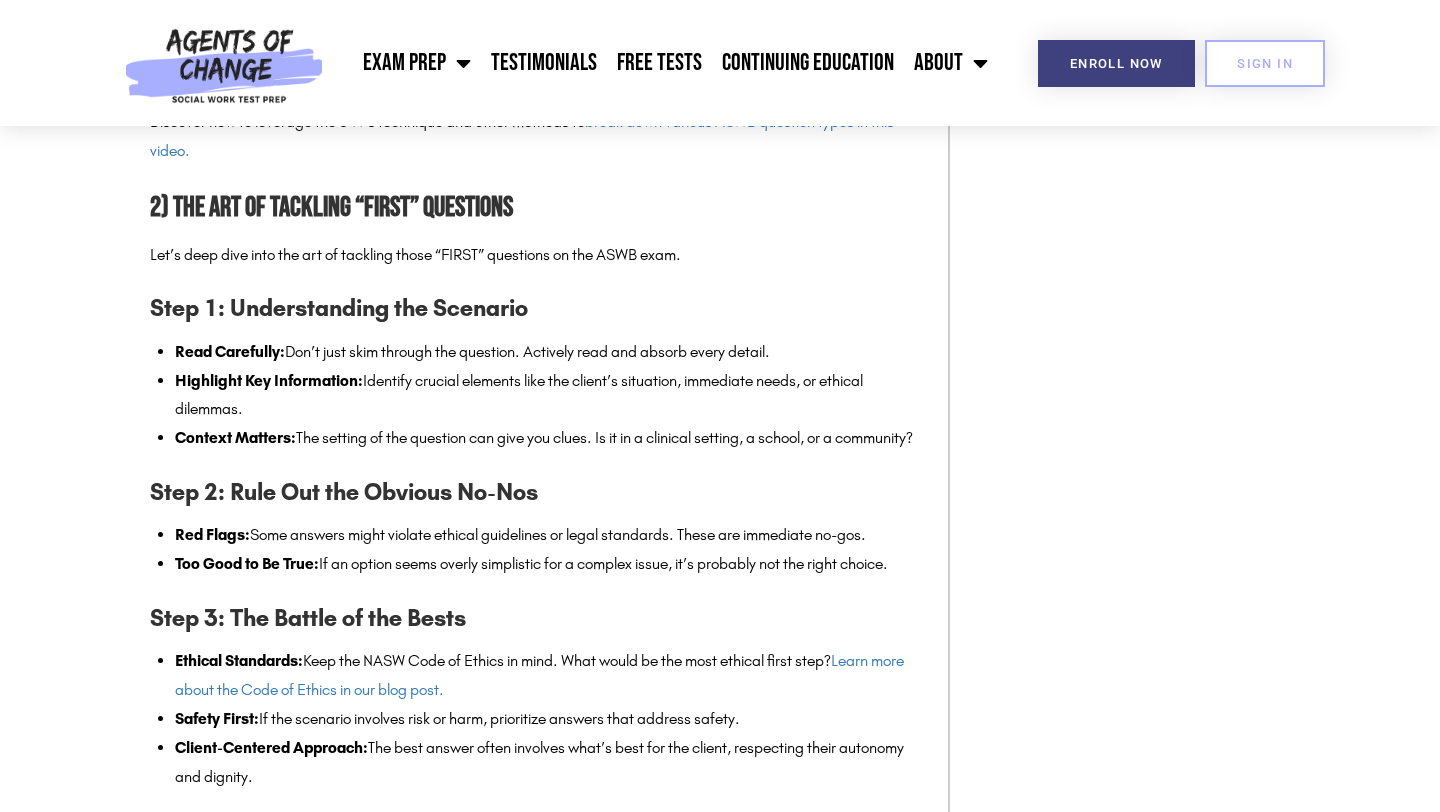drag, startPoint x: 353, startPoint y: 376, endPoint x: 443, endPoint y: 424, distance: 102 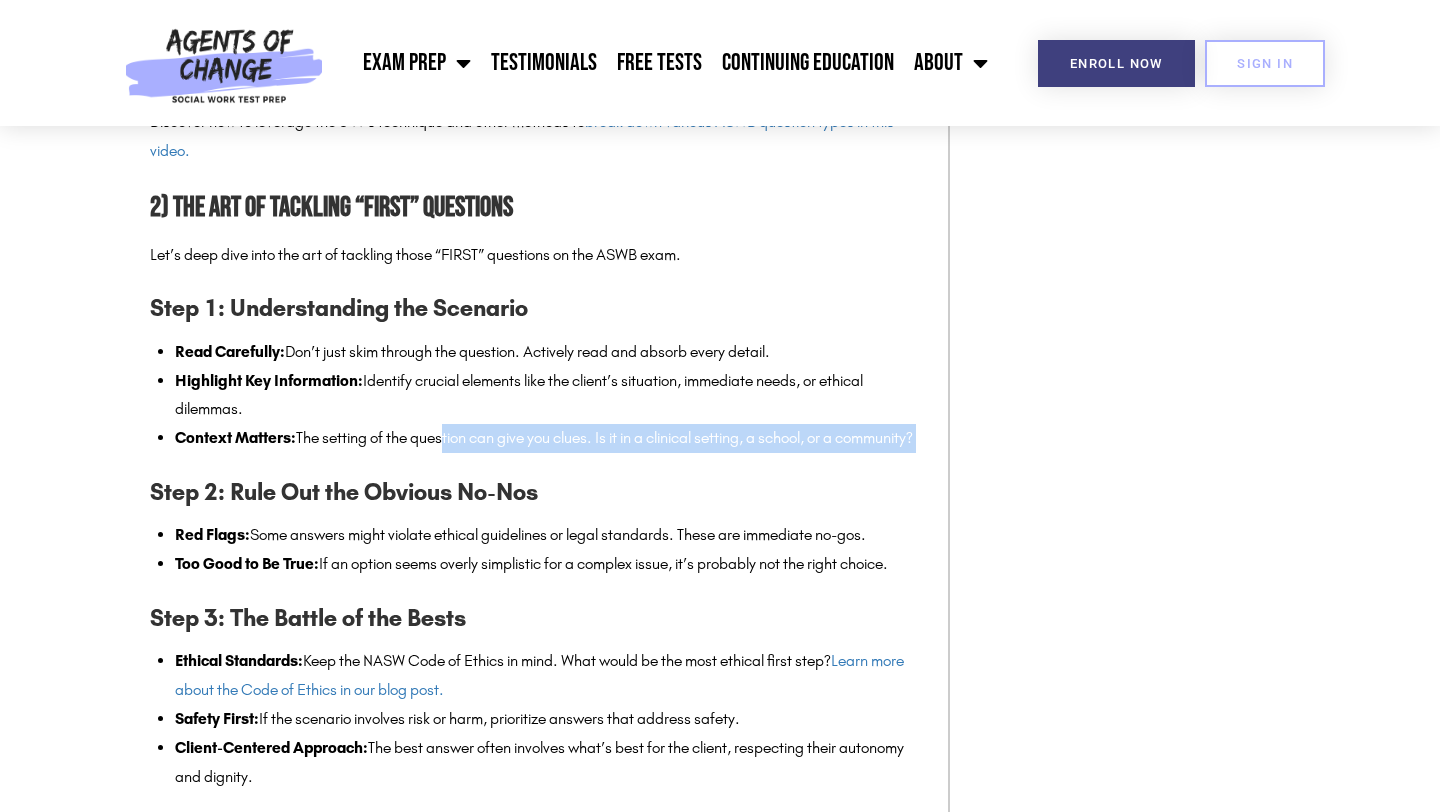 drag, startPoint x: 443, startPoint y: 424, endPoint x: 588, endPoint y: 496, distance: 161.89194 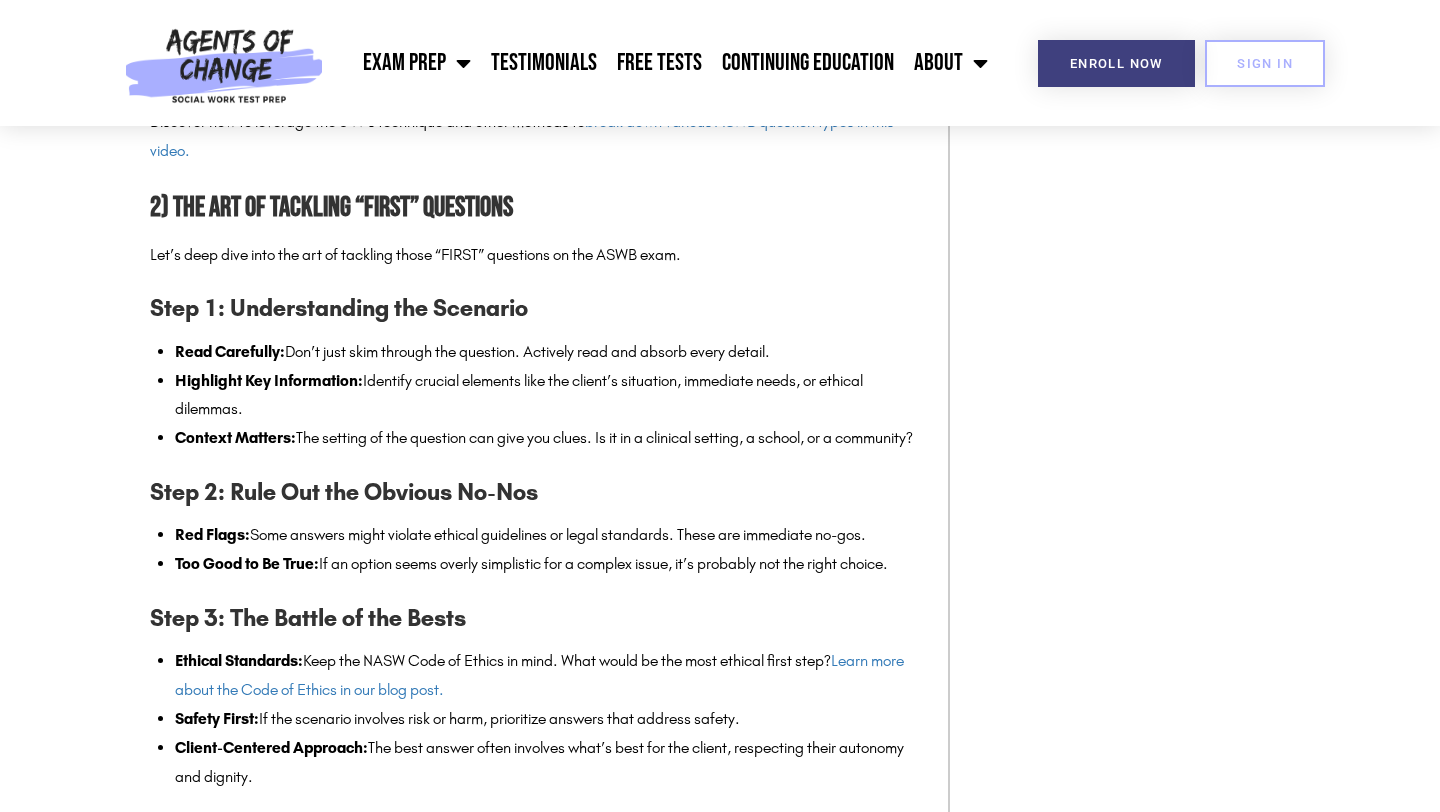 drag, startPoint x: 588, startPoint y: 496, endPoint x: 446, endPoint y: 412, distance: 164.98485 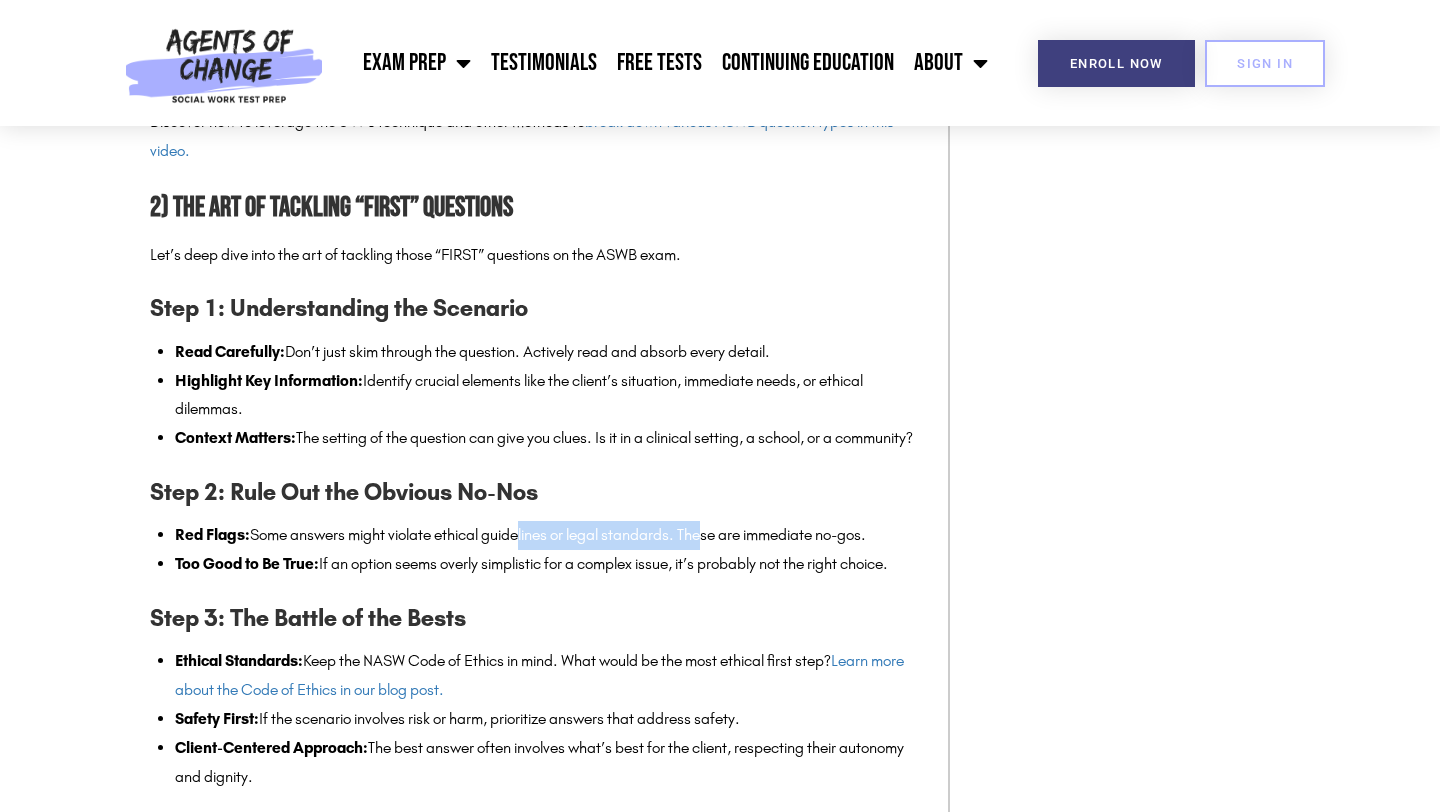drag, startPoint x: 706, startPoint y: 552, endPoint x: 524, endPoint y: 559, distance: 182.13457 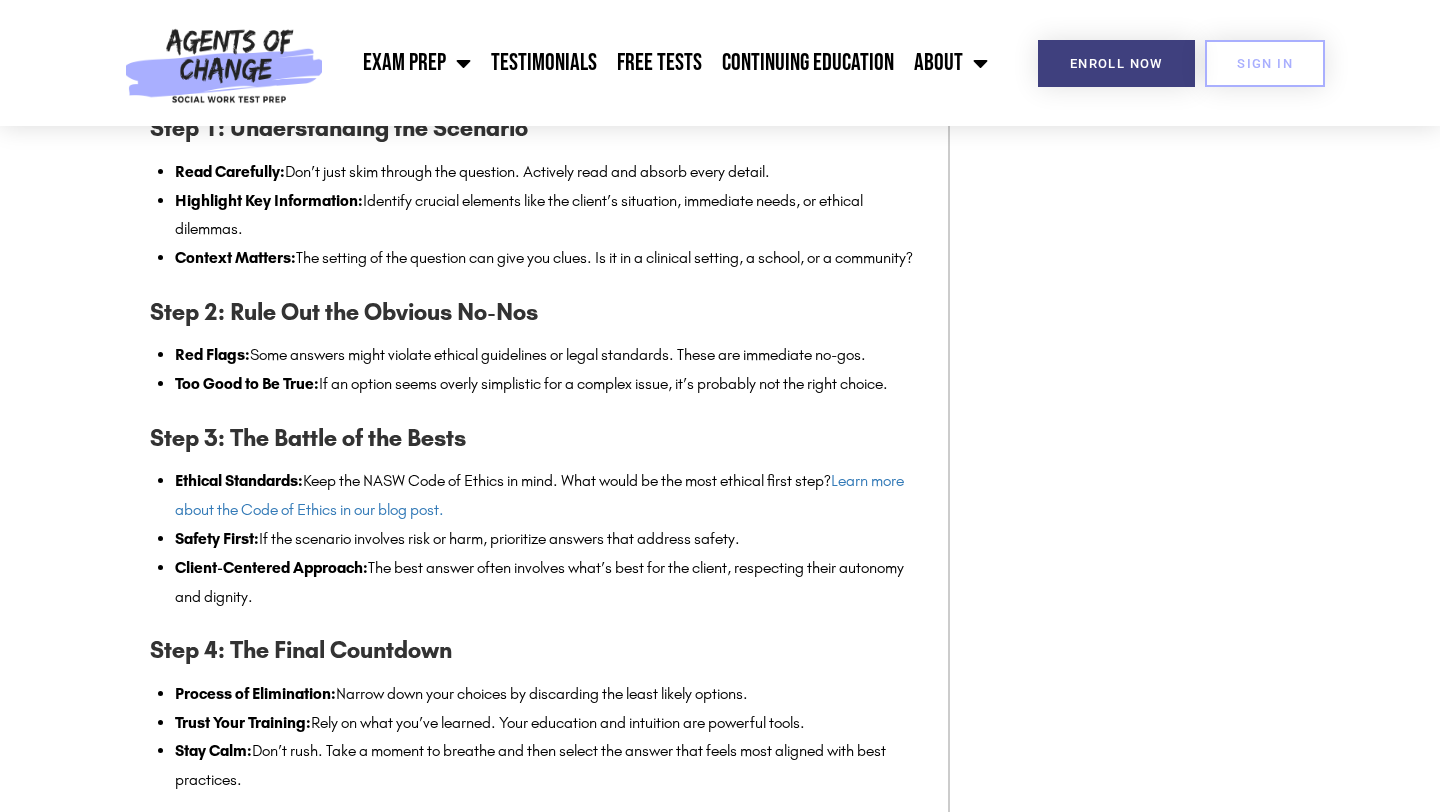 scroll, scrollTop: 1953, scrollLeft: 0, axis: vertical 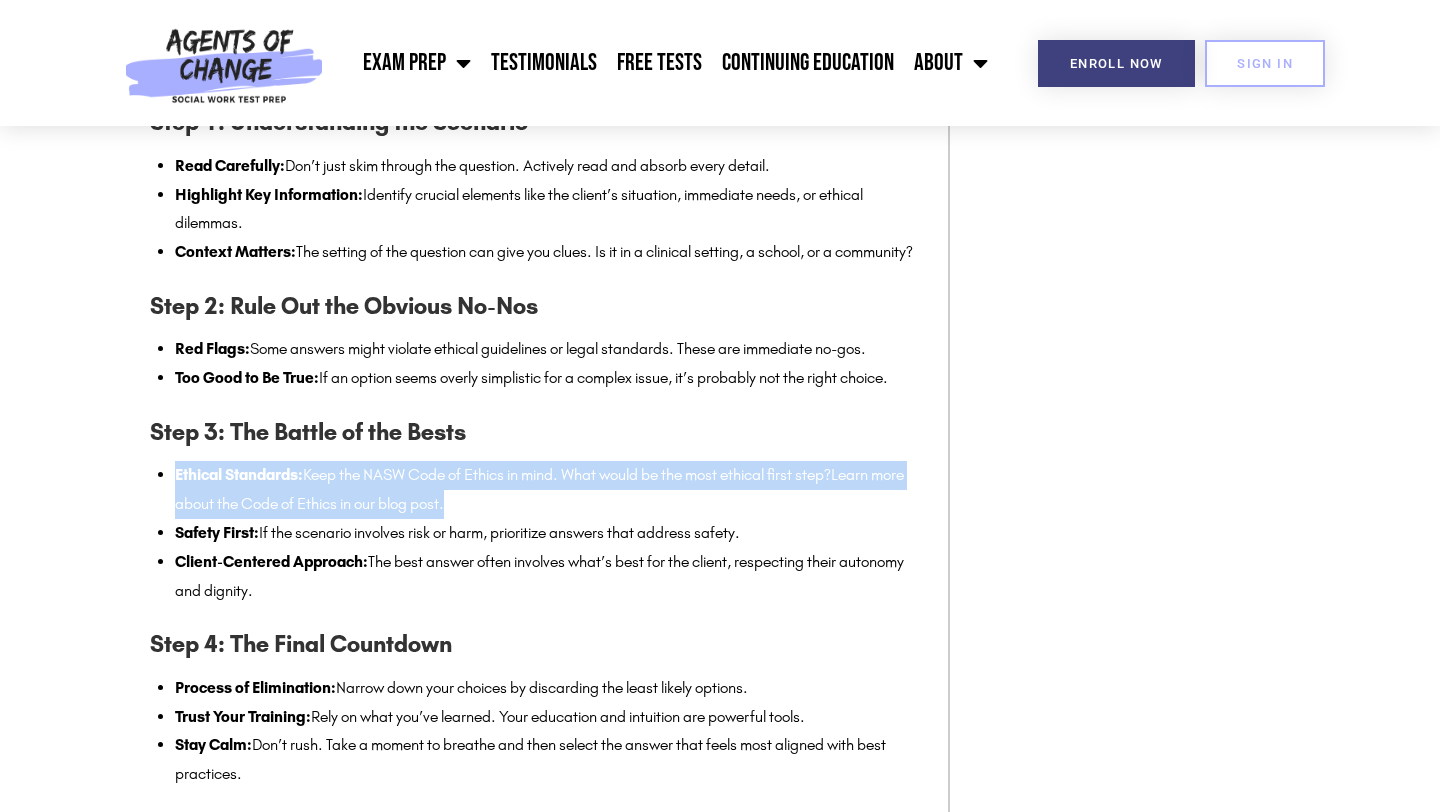 drag, startPoint x: 509, startPoint y: 526, endPoint x: 460, endPoint y: 483, distance: 65.192024 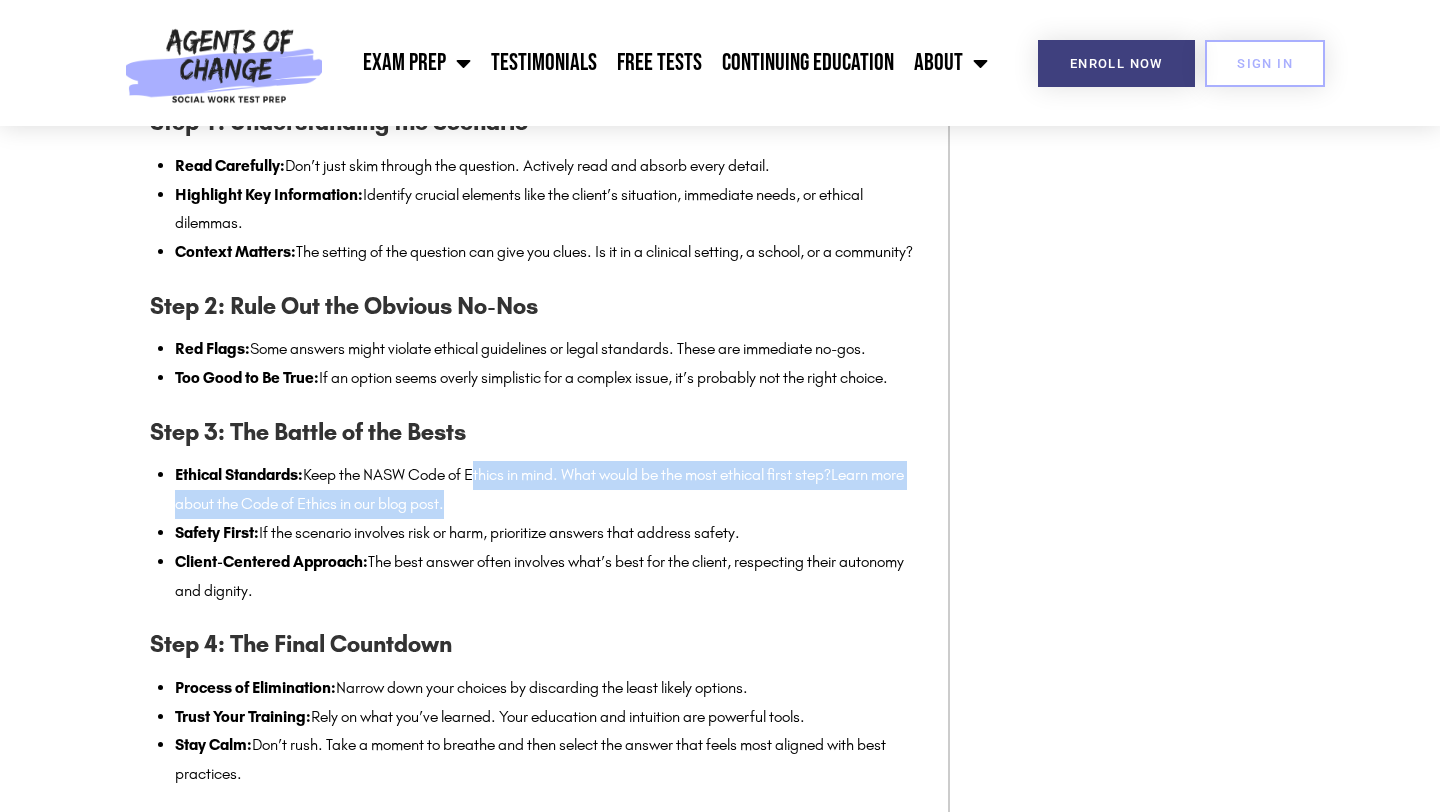 drag, startPoint x: 578, startPoint y: 545, endPoint x: 493, endPoint y: 498, distance: 97.128784 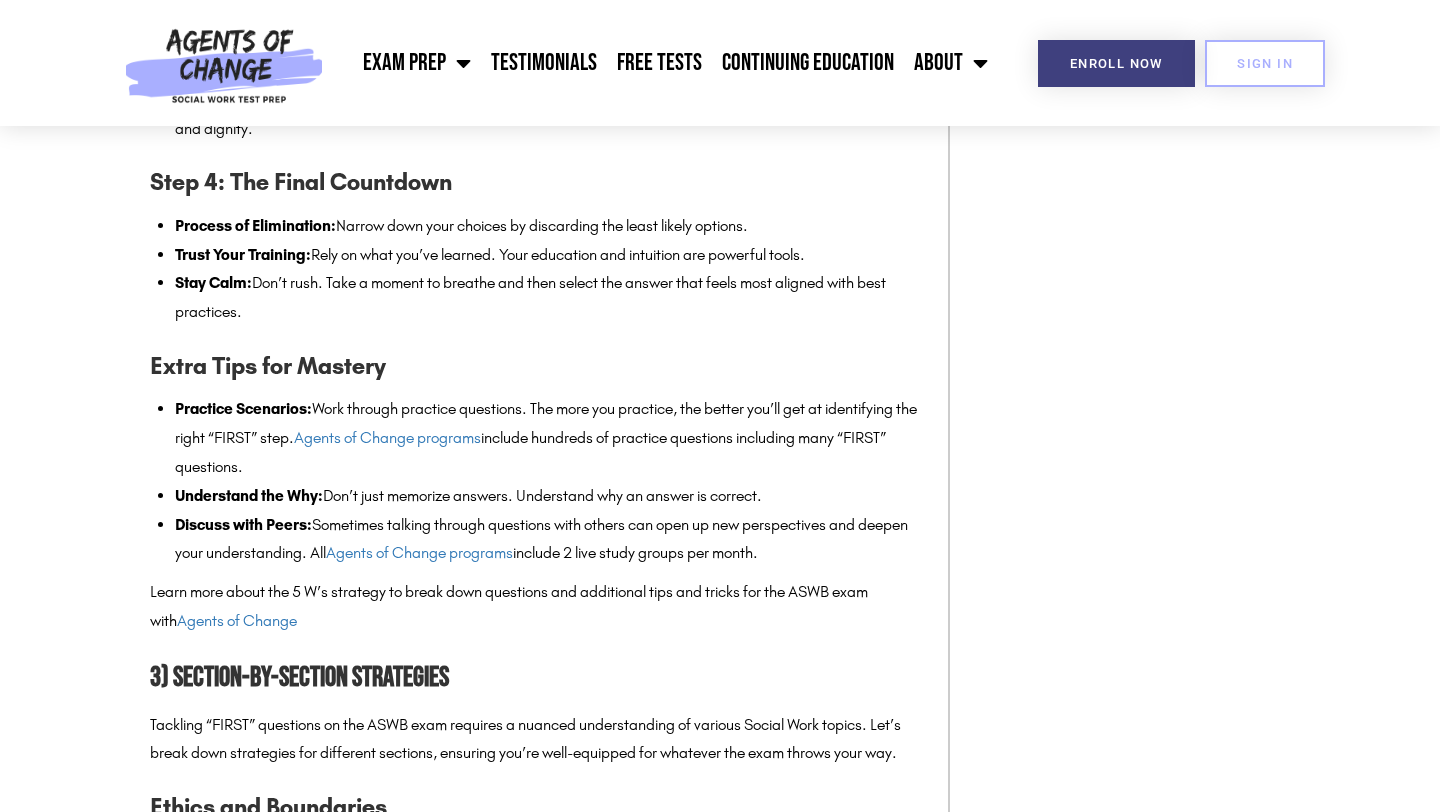scroll, scrollTop: 2418, scrollLeft: 0, axis: vertical 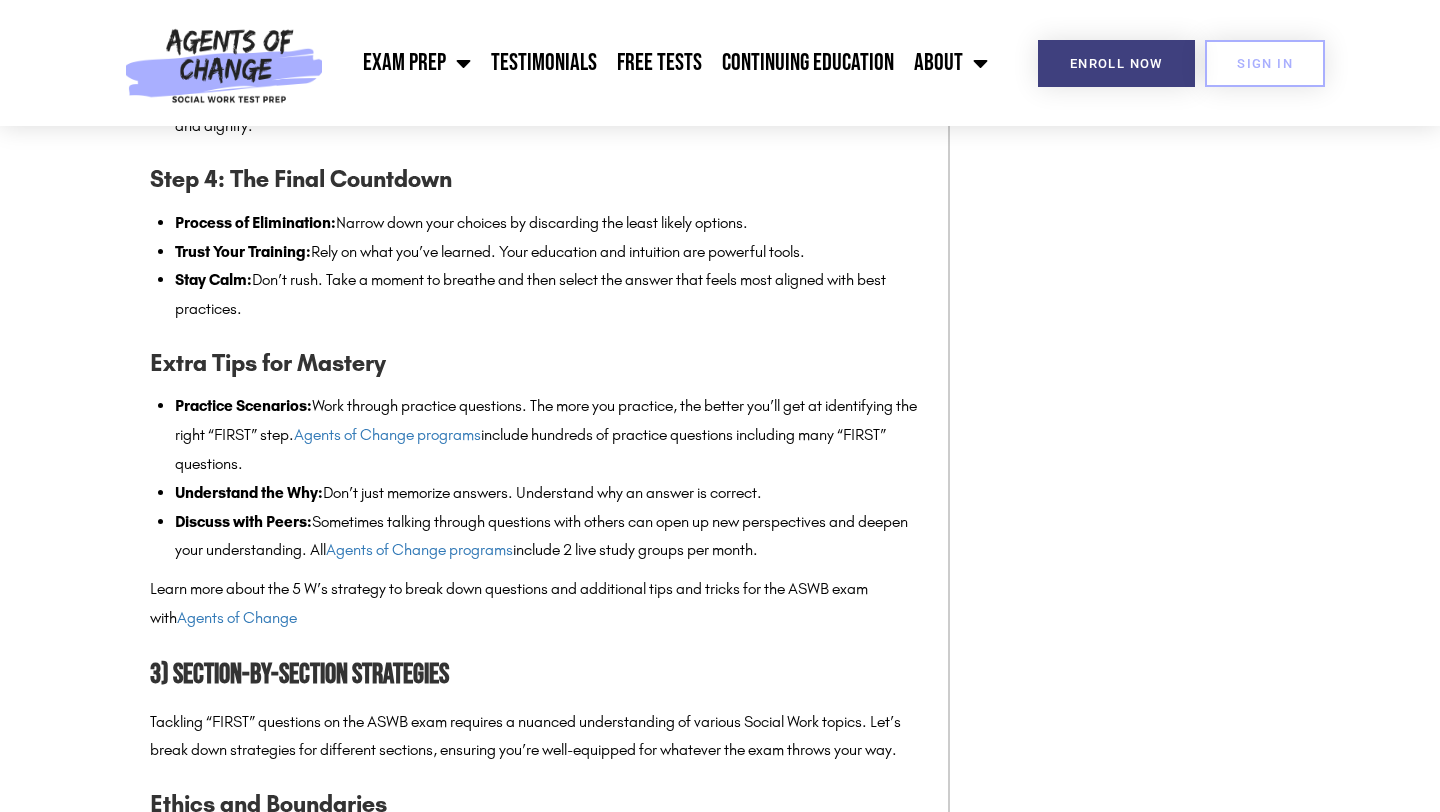 drag, startPoint x: 468, startPoint y: 424, endPoint x: 595, endPoint y: 489, distance: 142.66745 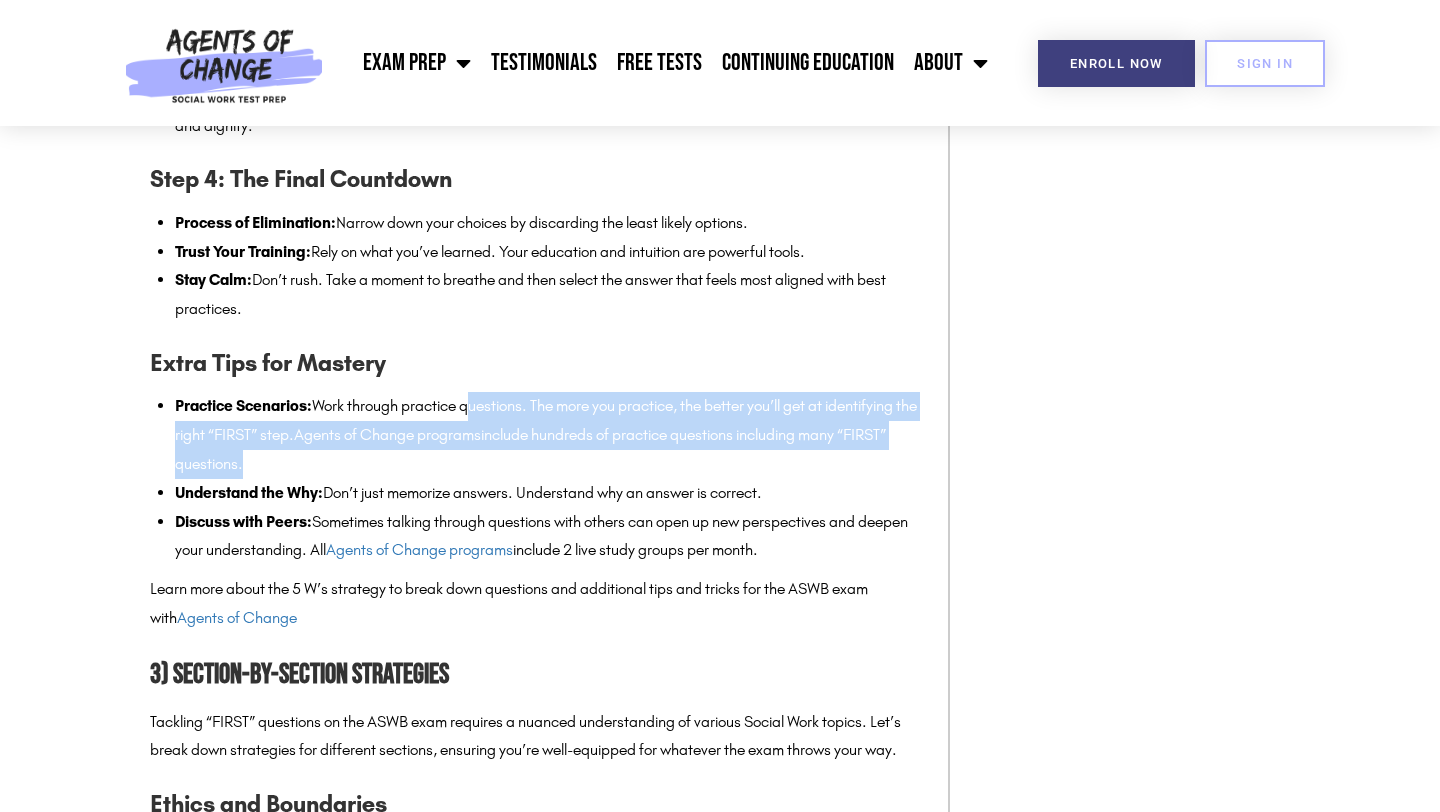 drag, startPoint x: 595, startPoint y: 489, endPoint x: 501, endPoint y: 423, distance: 114.85643 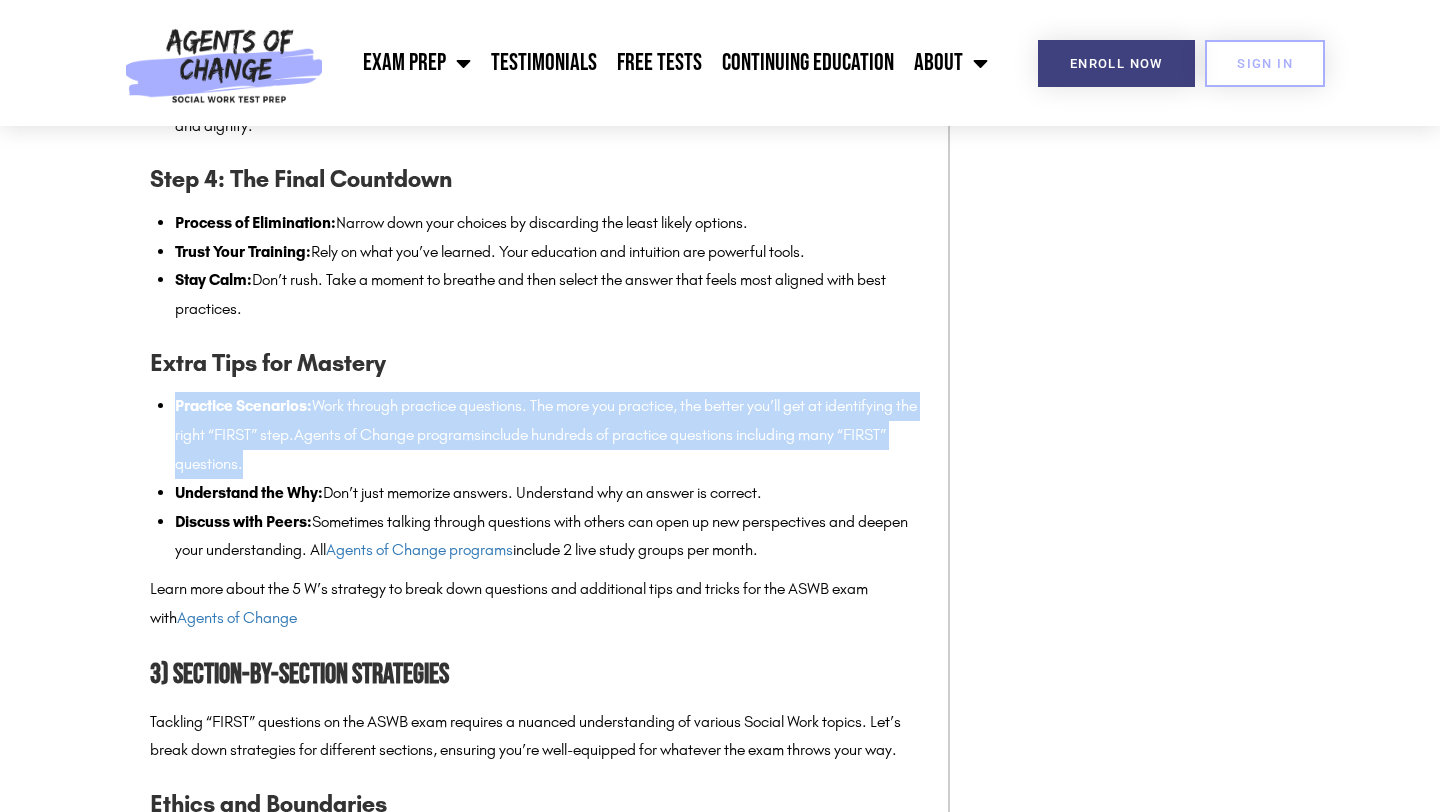 drag, startPoint x: 618, startPoint y: 495, endPoint x: 479, endPoint y: 388, distance: 175.4138 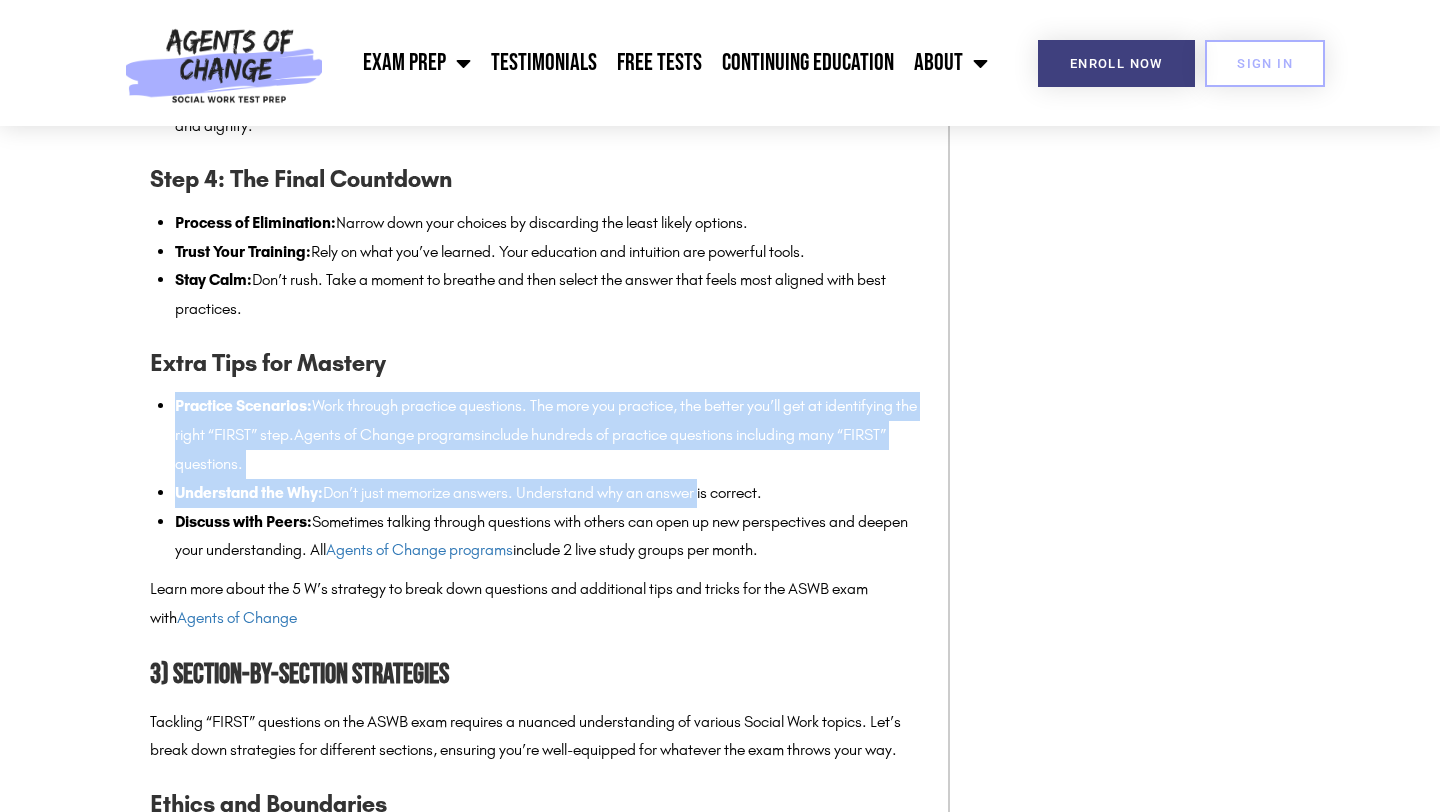 drag, startPoint x: 479, startPoint y: 388, endPoint x: 674, endPoint y: 518, distance: 234.36084 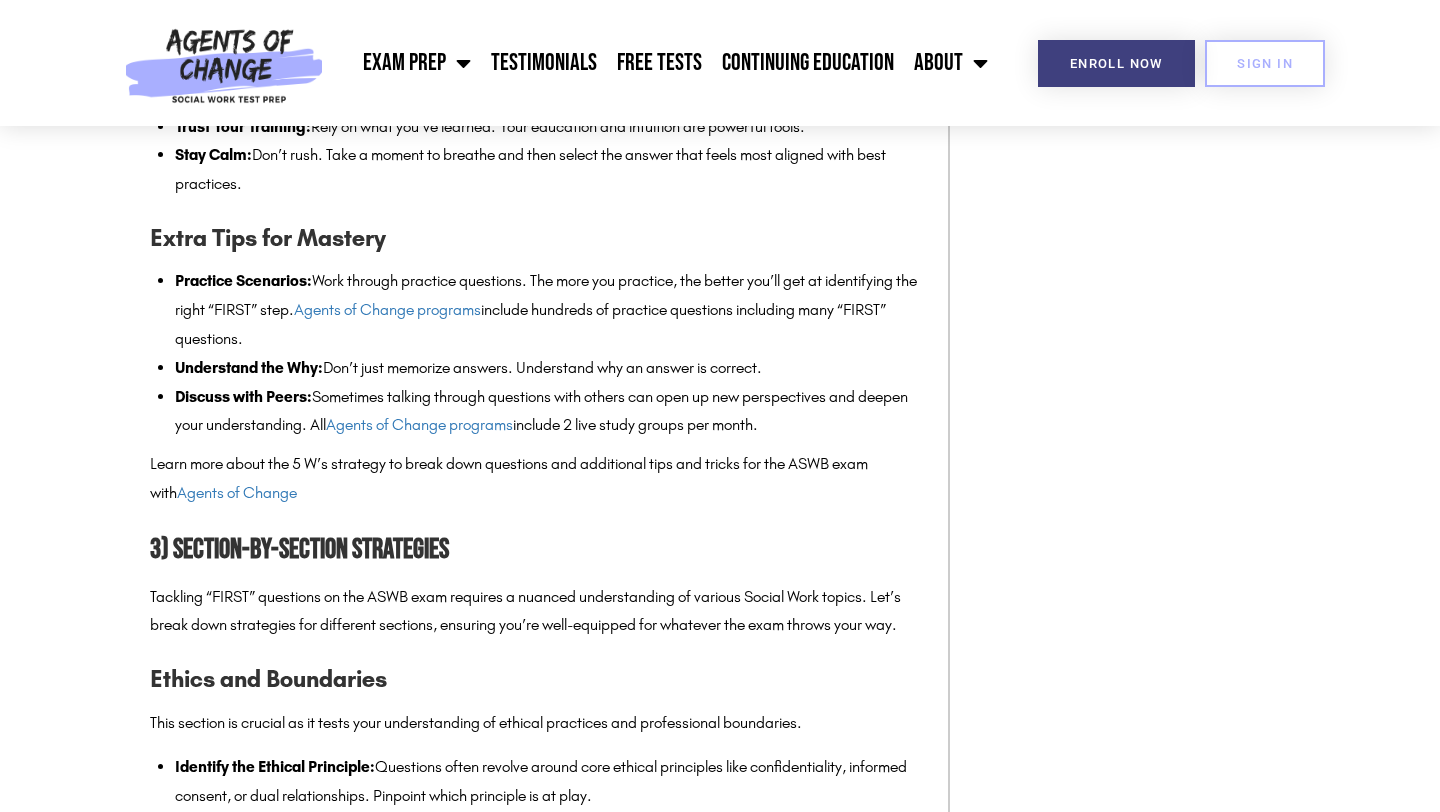 scroll, scrollTop: 2815, scrollLeft: 0, axis: vertical 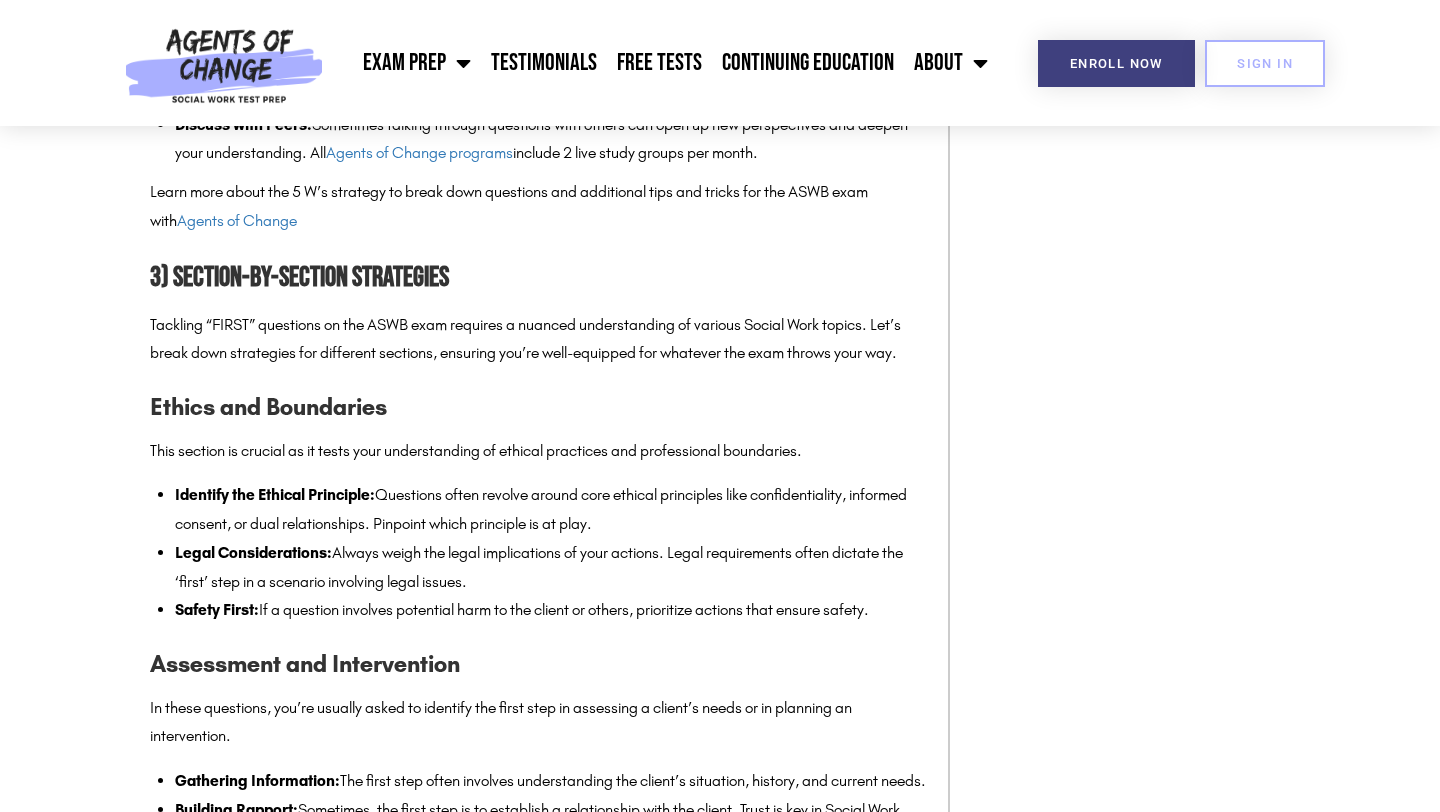 drag, startPoint x: 674, startPoint y: 518, endPoint x: 712, endPoint y: 547, distance: 47.801674 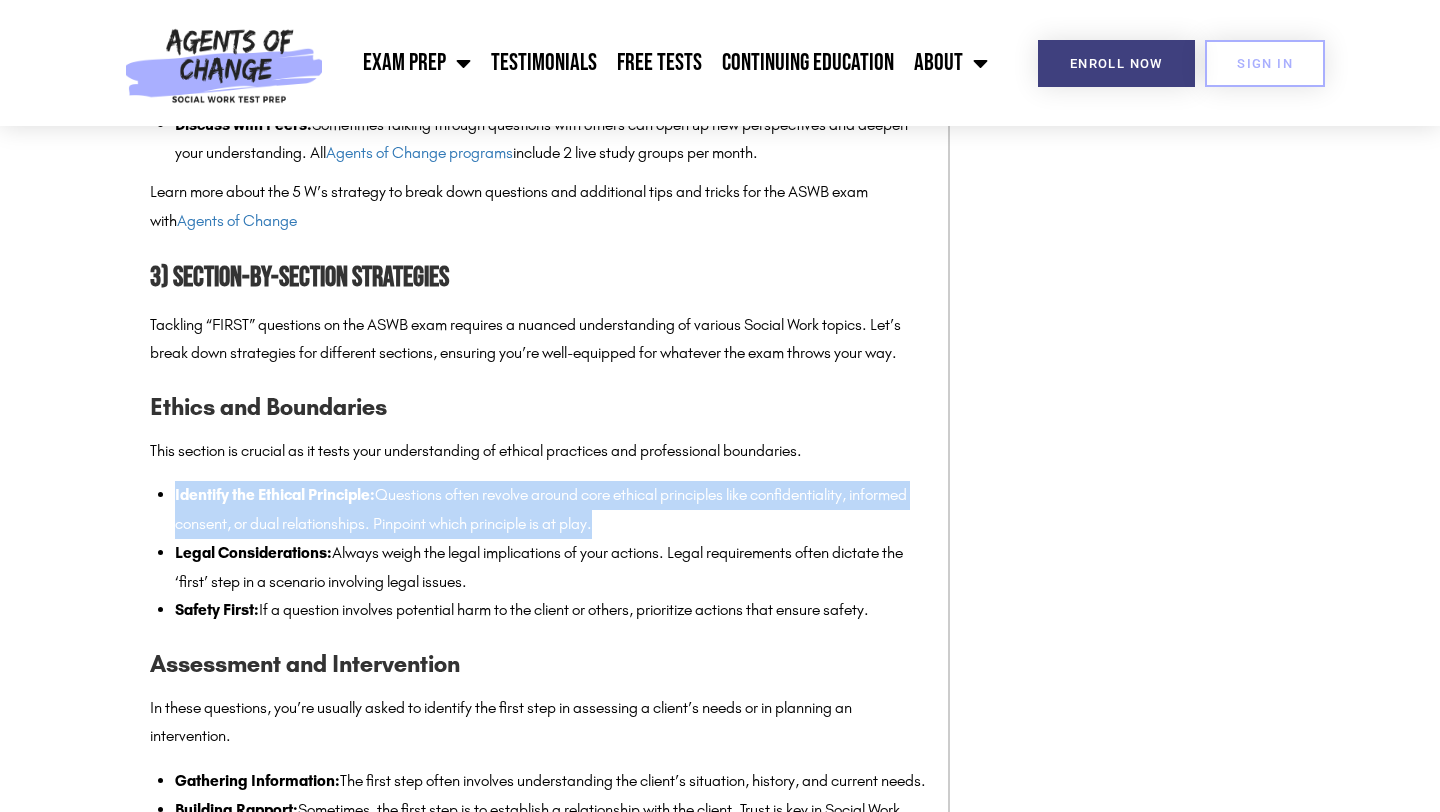 drag, startPoint x: 712, startPoint y: 547, endPoint x: 640, endPoint y: 503, distance: 84.38009 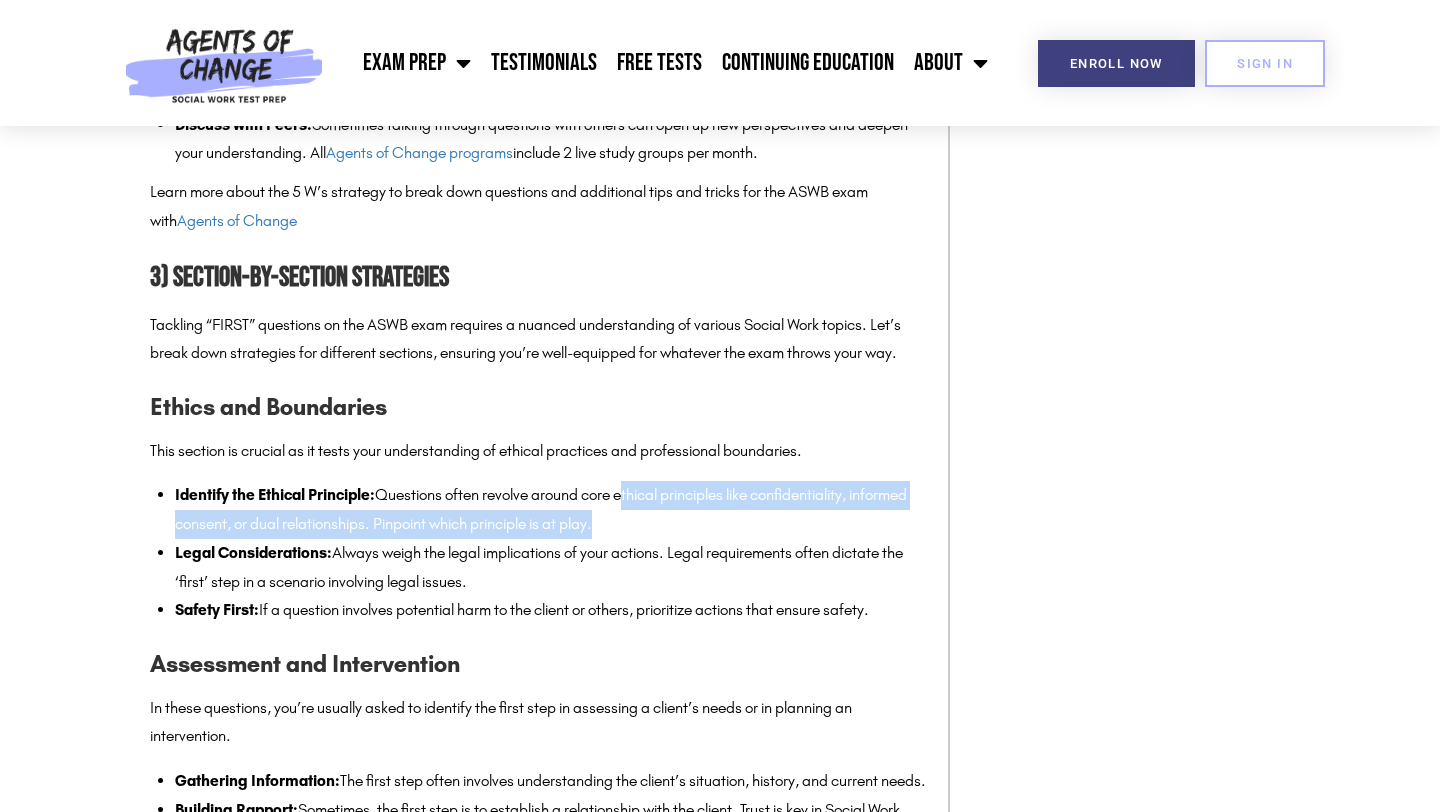 drag, startPoint x: 740, startPoint y: 564, endPoint x: 662, endPoint y: 518, distance: 90.55385 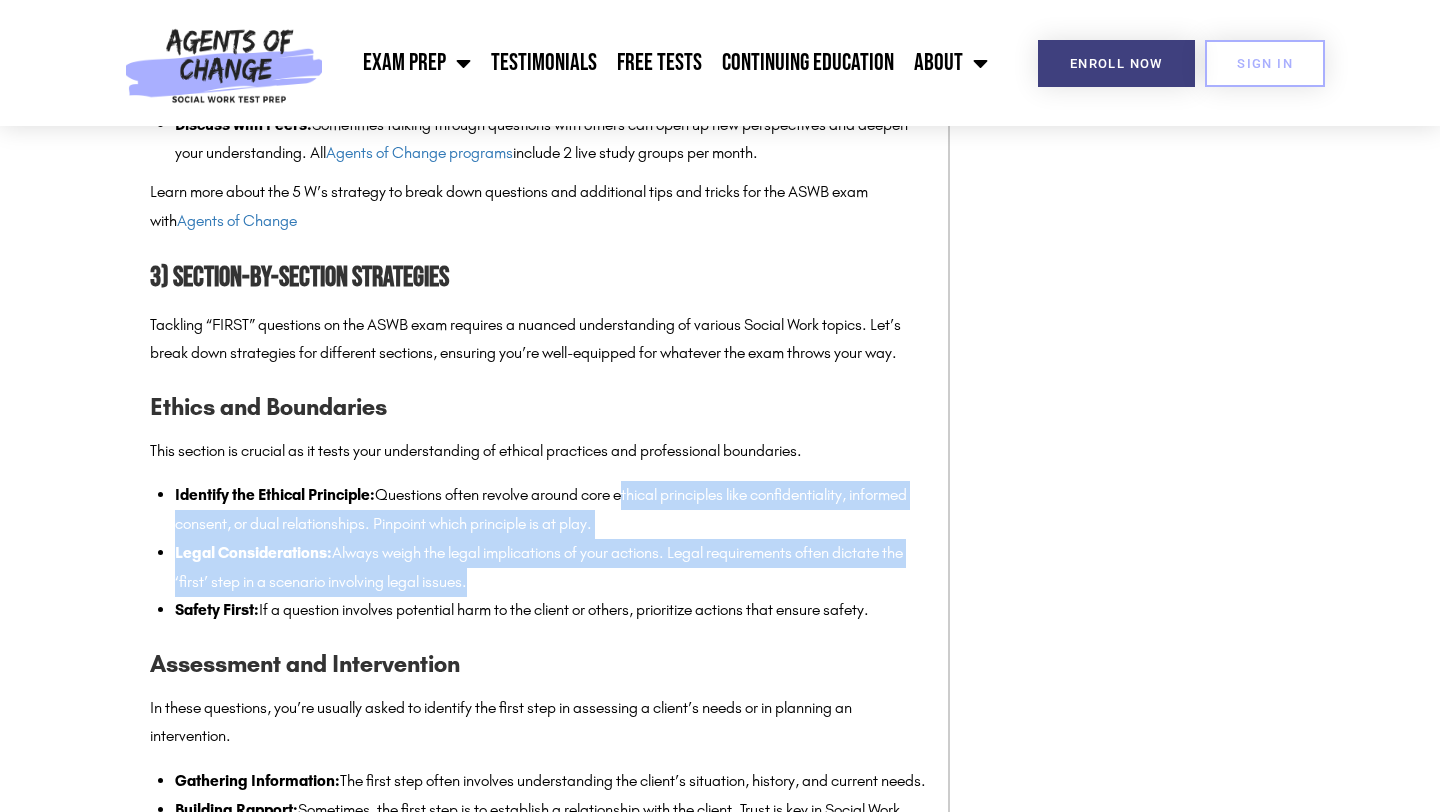 drag, startPoint x: 662, startPoint y: 518, endPoint x: 840, endPoint y: 610, distance: 200.36966 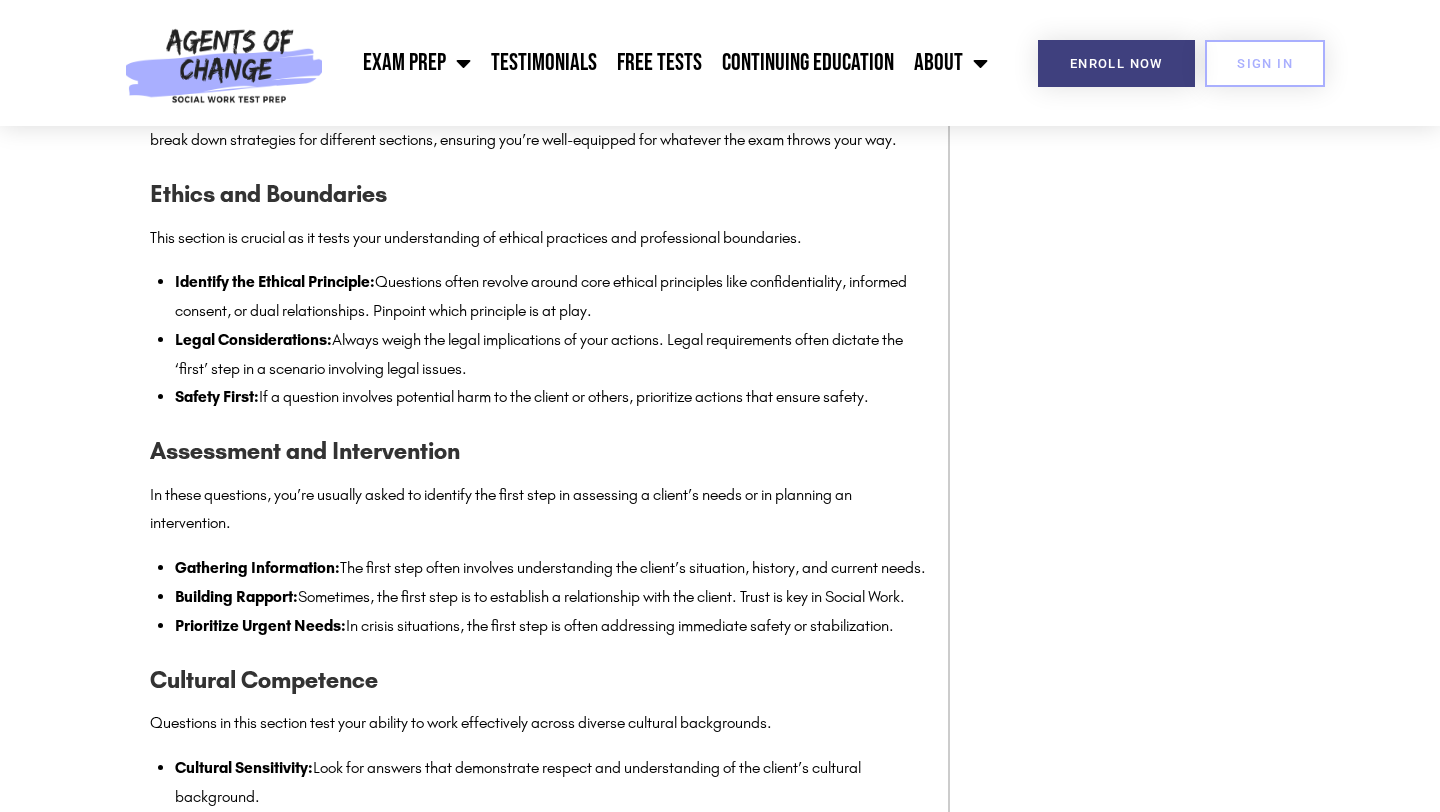 scroll, scrollTop: 3056, scrollLeft: 0, axis: vertical 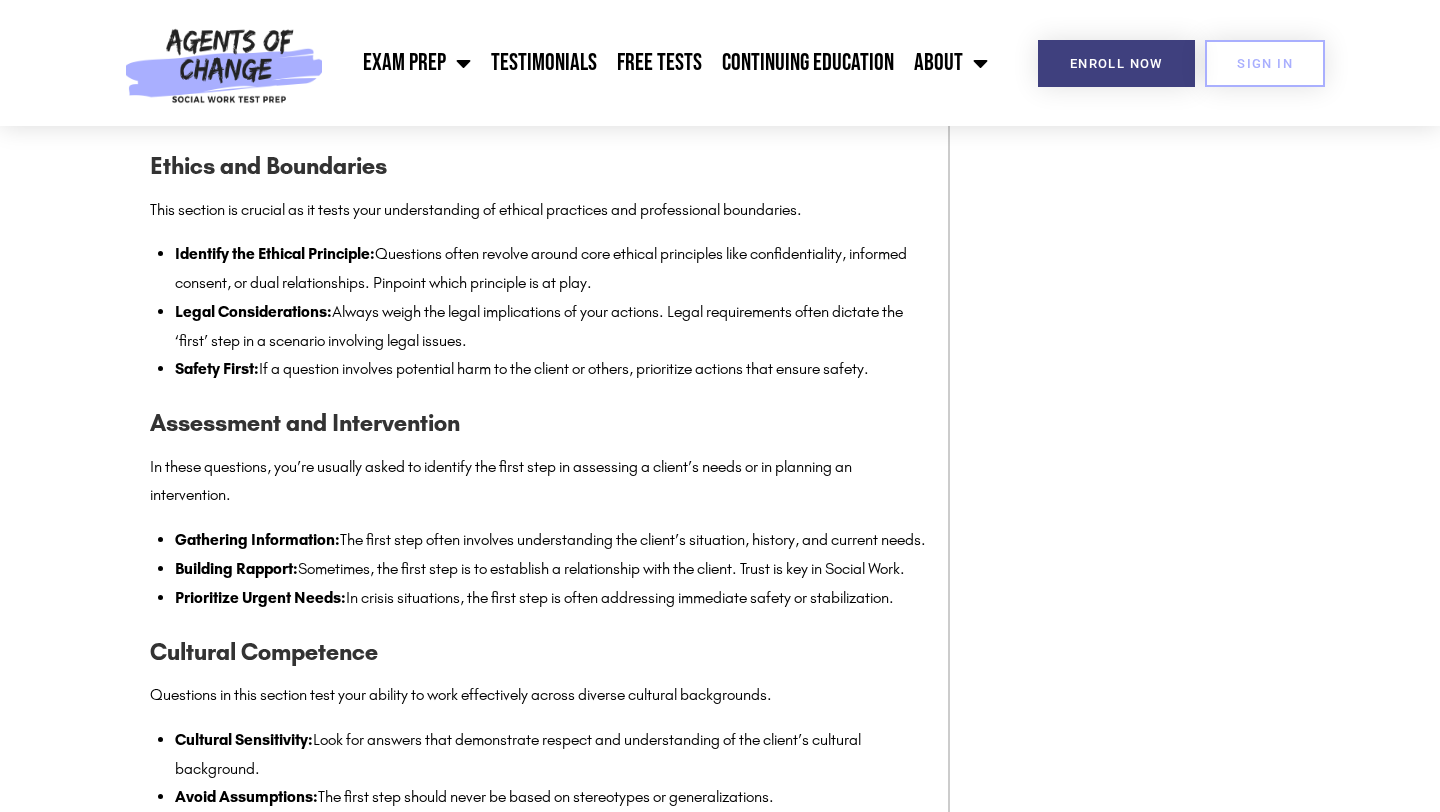 drag, startPoint x: 840, startPoint y: 610, endPoint x: 771, endPoint y: 561, distance: 84.6286 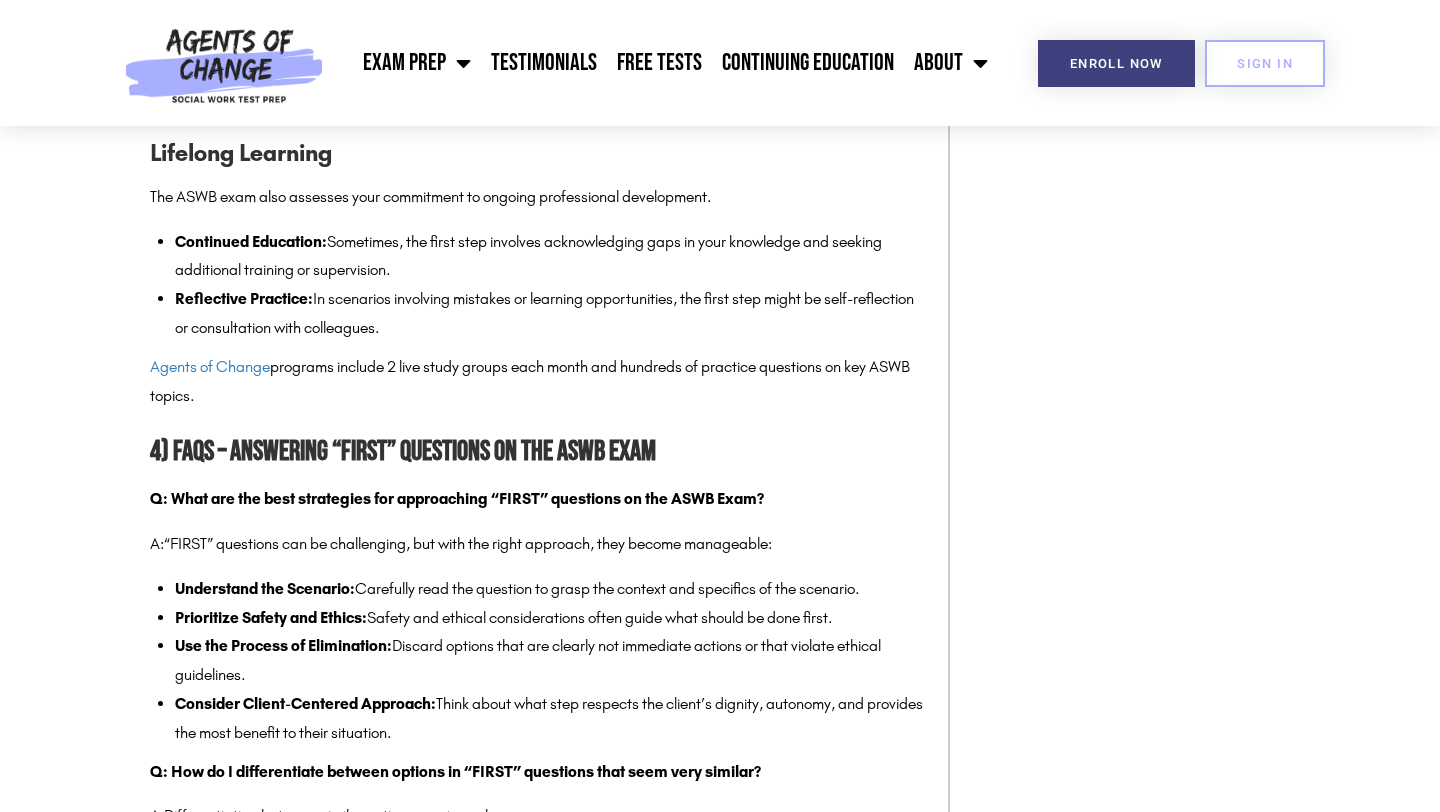 scroll, scrollTop: 4596, scrollLeft: 0, axis: vertical 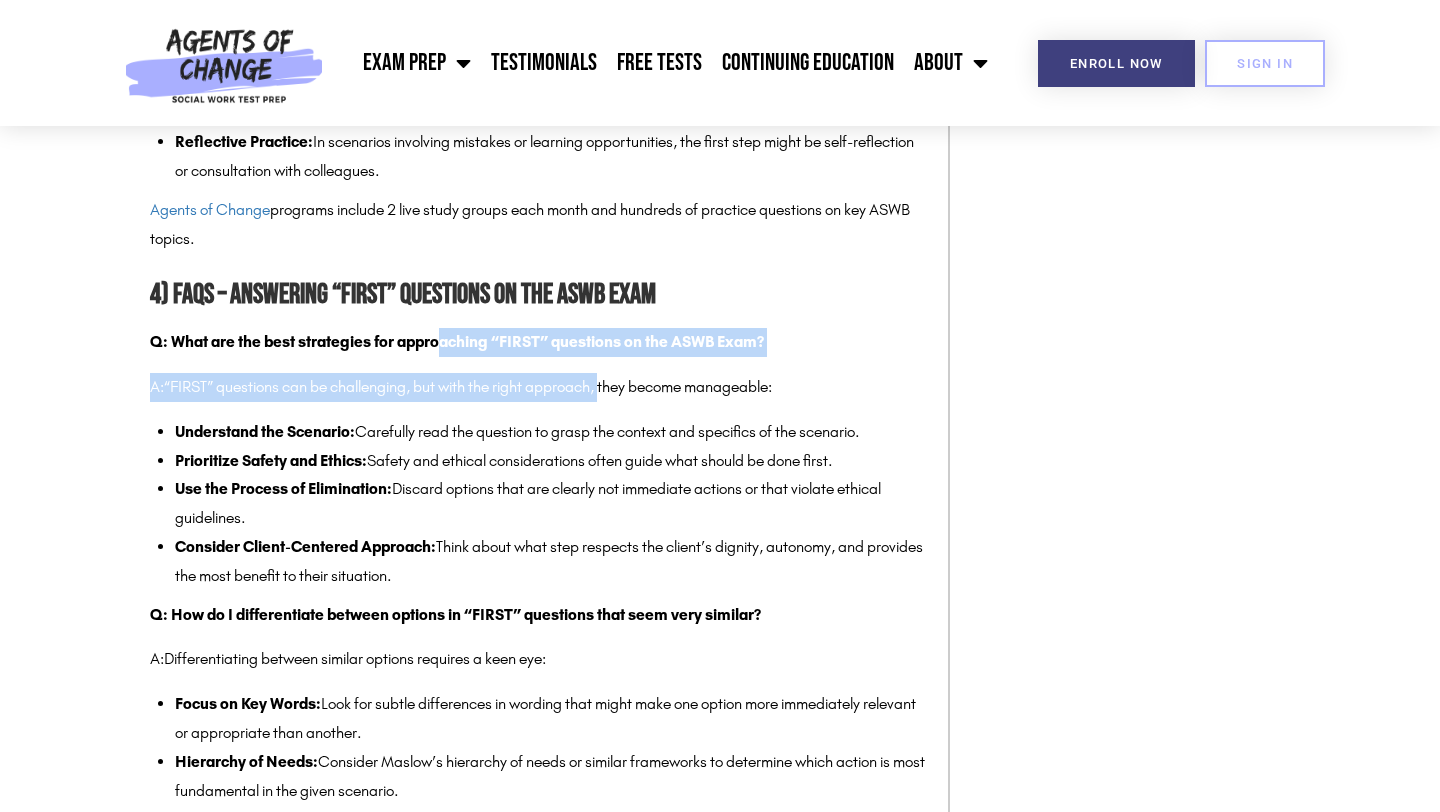 drag, startPoint x: 614, startPoint y: 482, endPoint x: 442, endPoint y: 440, distance: 177.05367 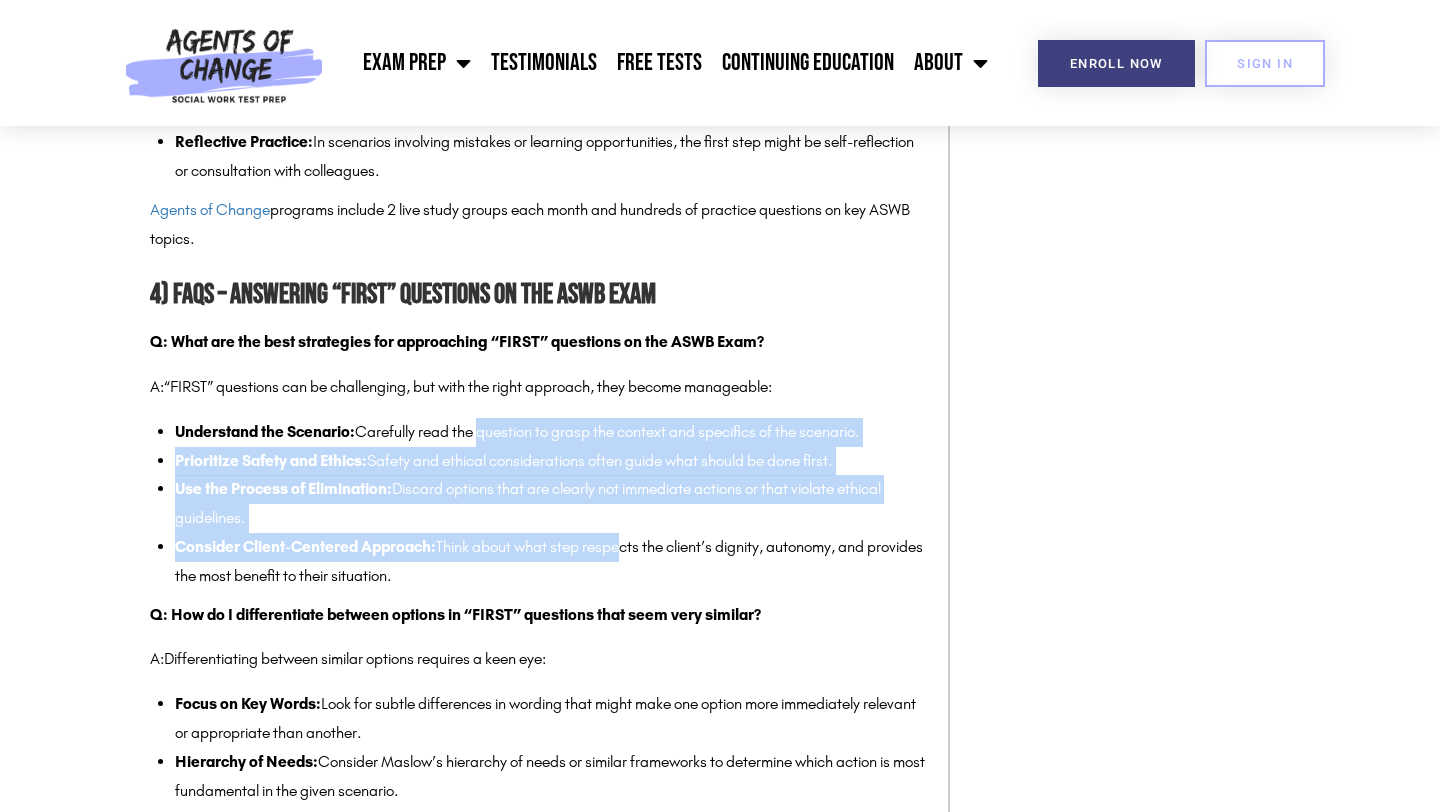 drag, startPoint x: 481, startPoint y: 504, endPoint x: 610, endPoint y: 624, distance: 176.18456 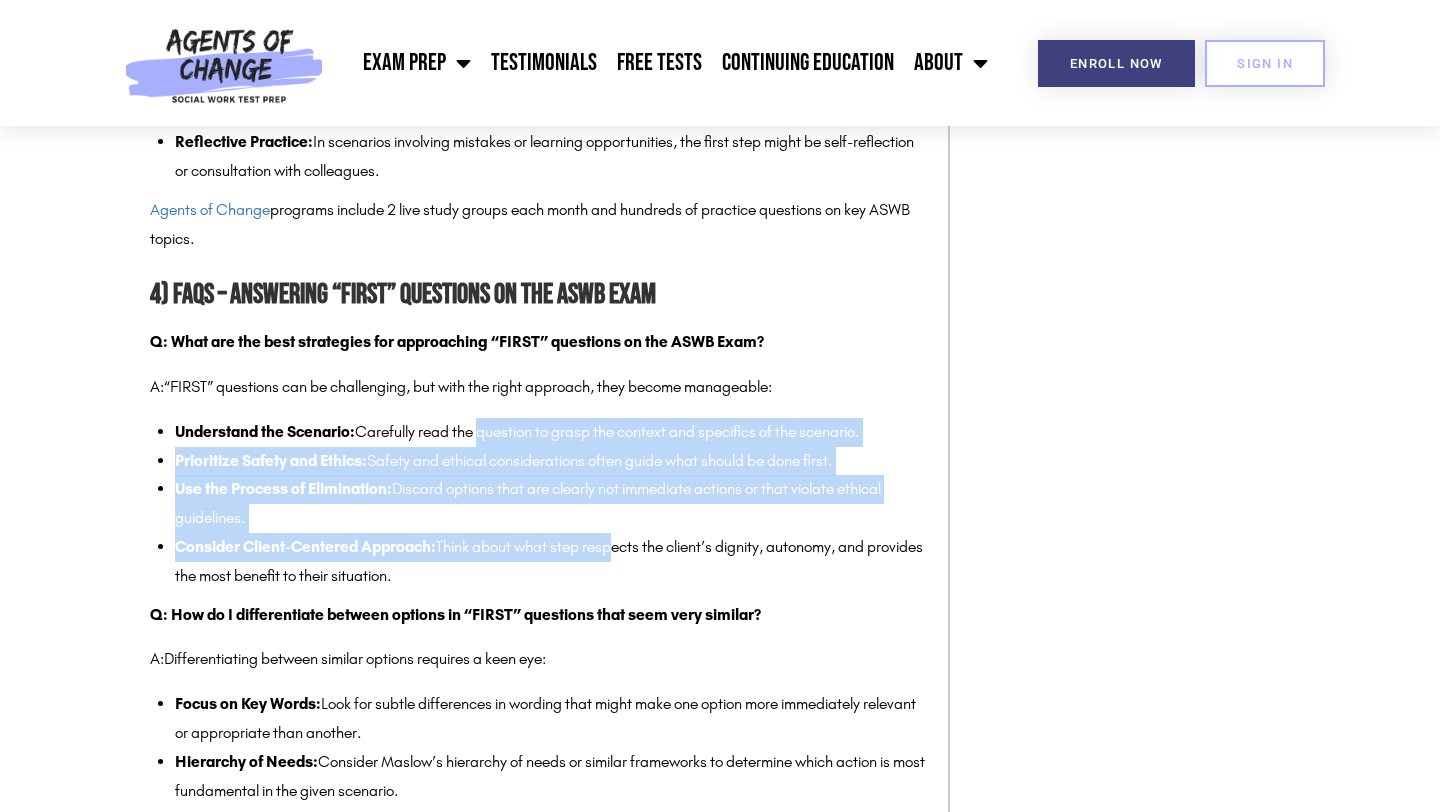 click on "Consider Client-Centered Approach:  Think about what step respects the client’s dignity, autonomy, and provides the most benefit to their situation." at bounding box center [551, 562] 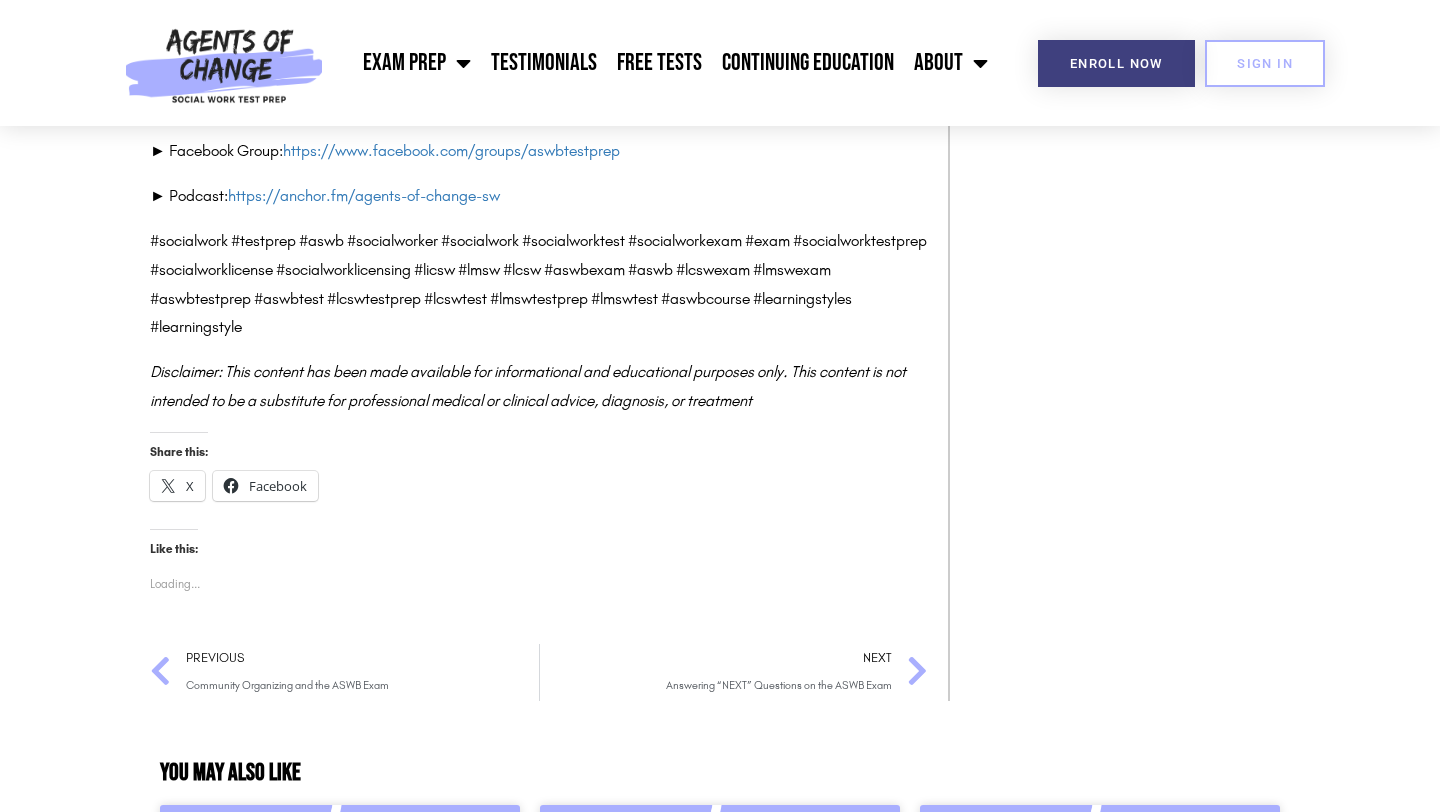 scroll, scrollTop: 7355, scrollLeft: 0, axis: vertical 